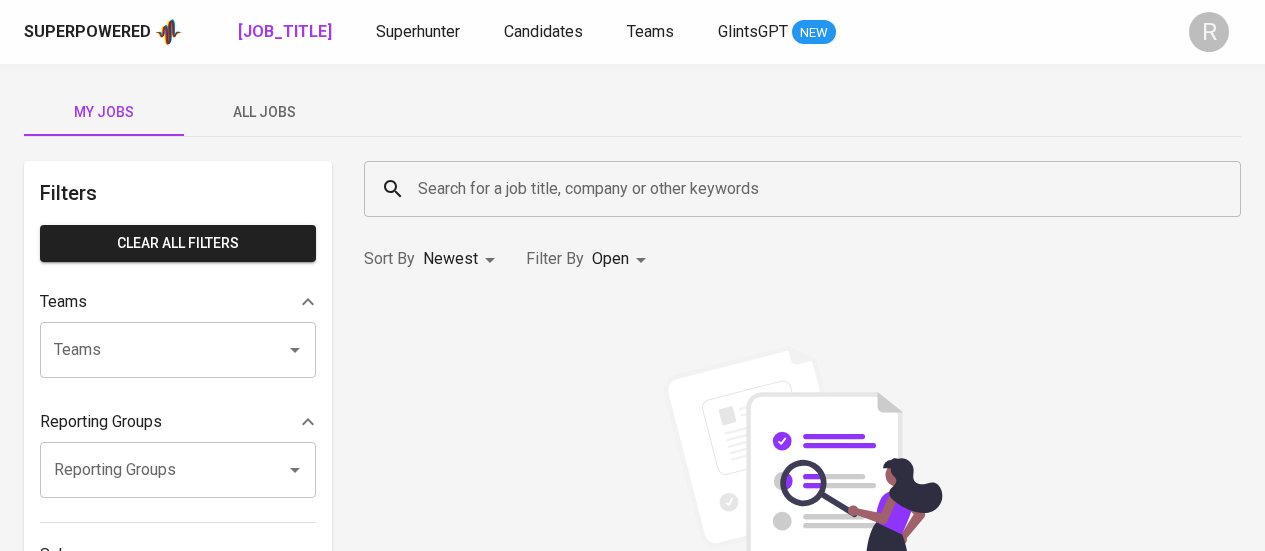scroll, scrollTop: 0, scrollLeft: 0, axis: both 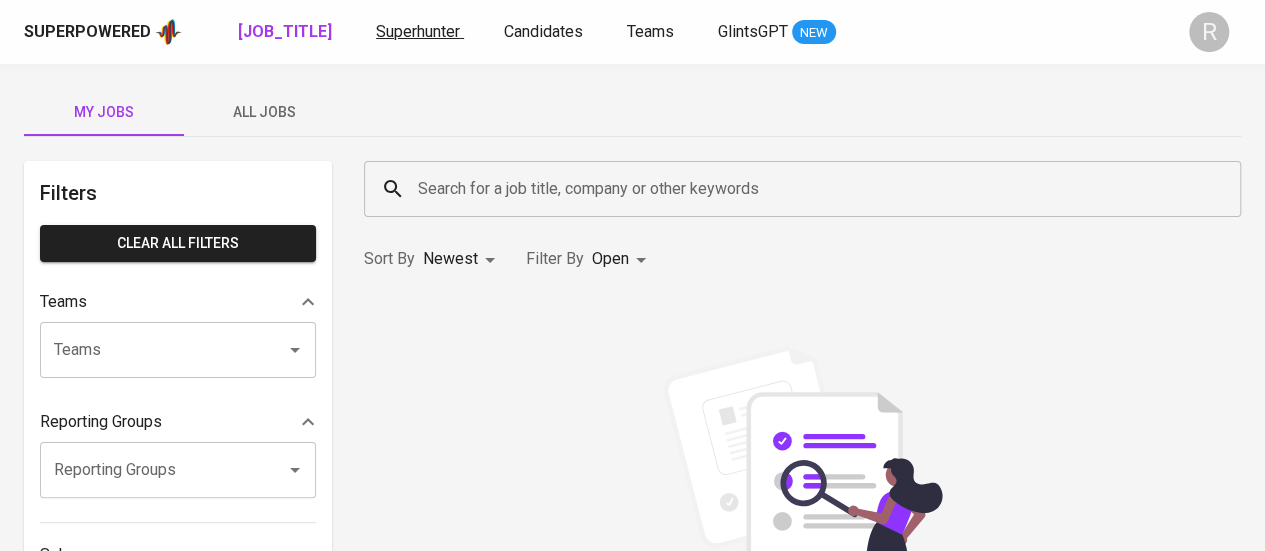 click on "Superhunter" at bounding box center [418, 31] 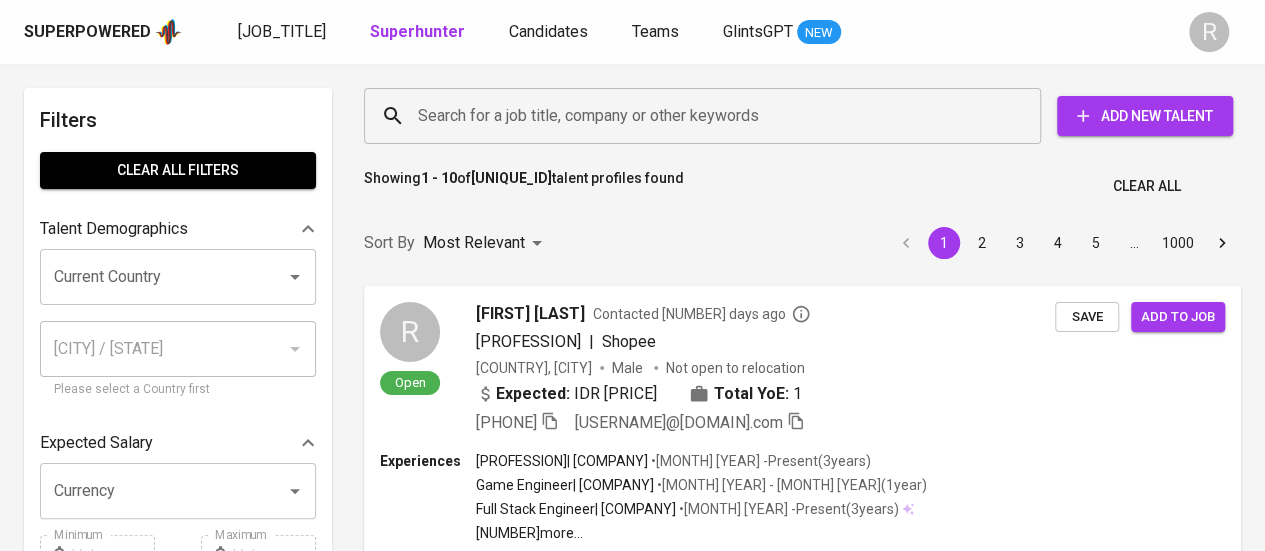 click on "Search for a job title, company or other keywords" at bounding box center [707, 116] 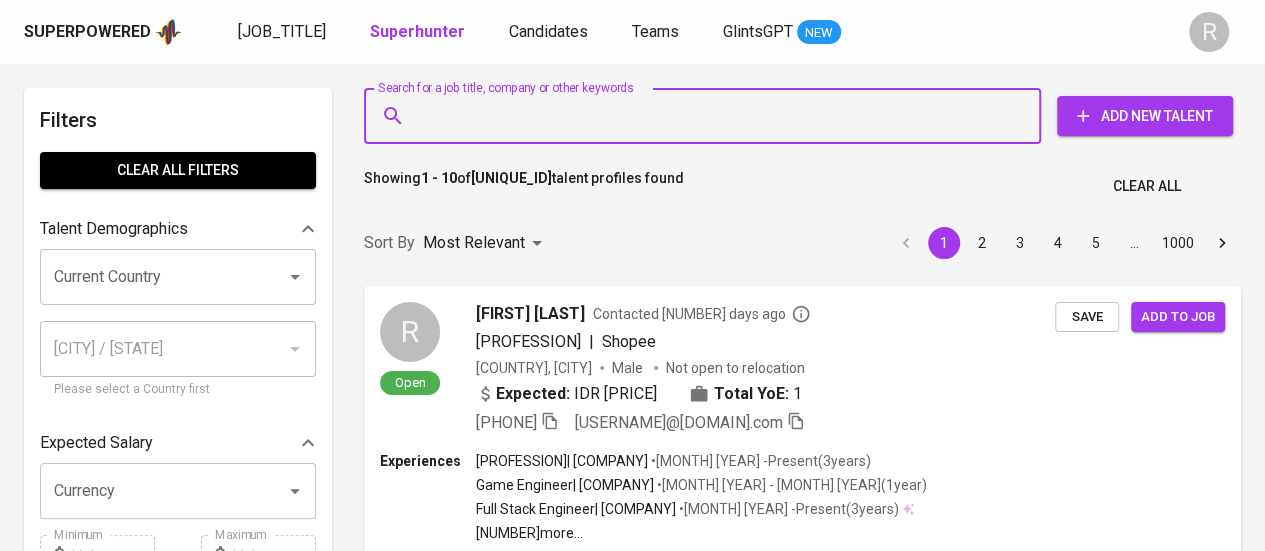 paste on "[EMAIL]" 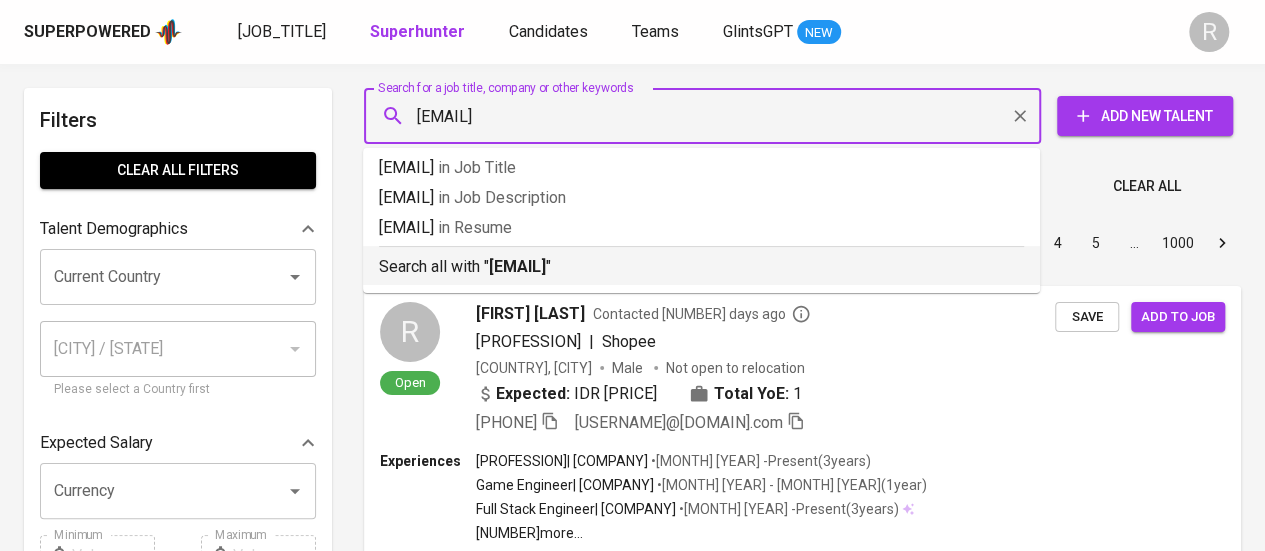 click on "Search all with " [EMAIL] "" at bounding box center [701, 267] 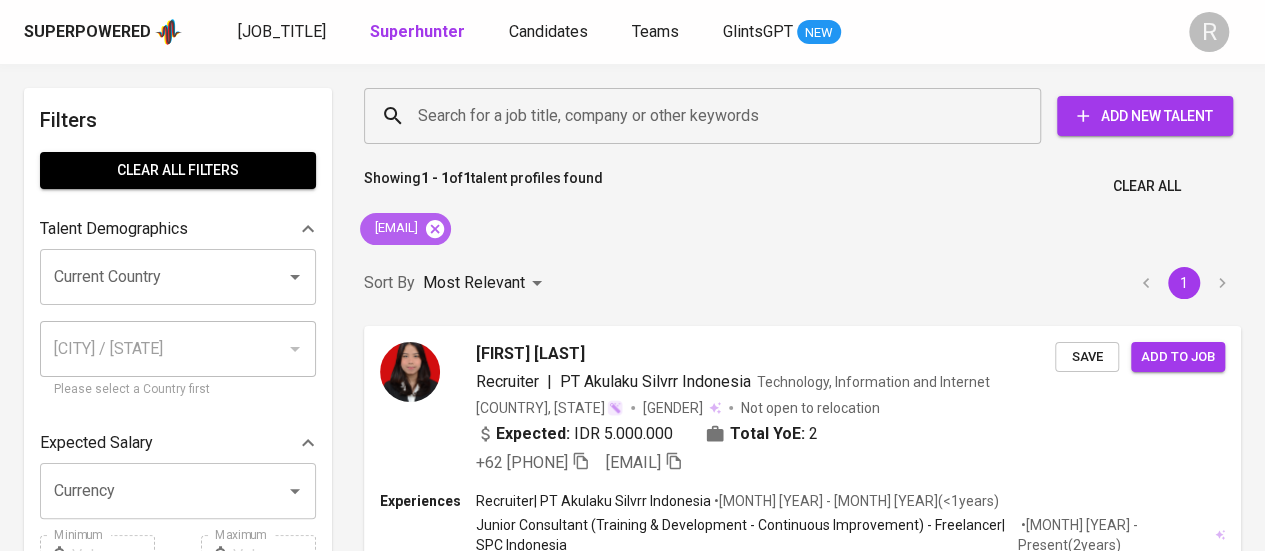 click at bounding box center [435, 229] 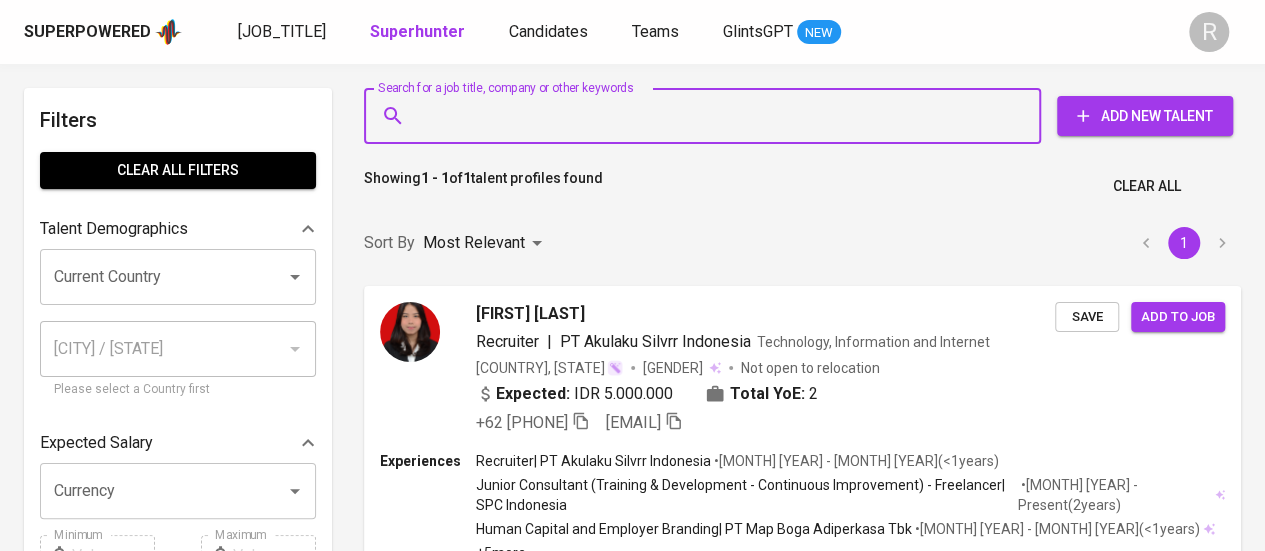 click on "Search for a job title, company or other keywords" at bounding box center (707, 116) 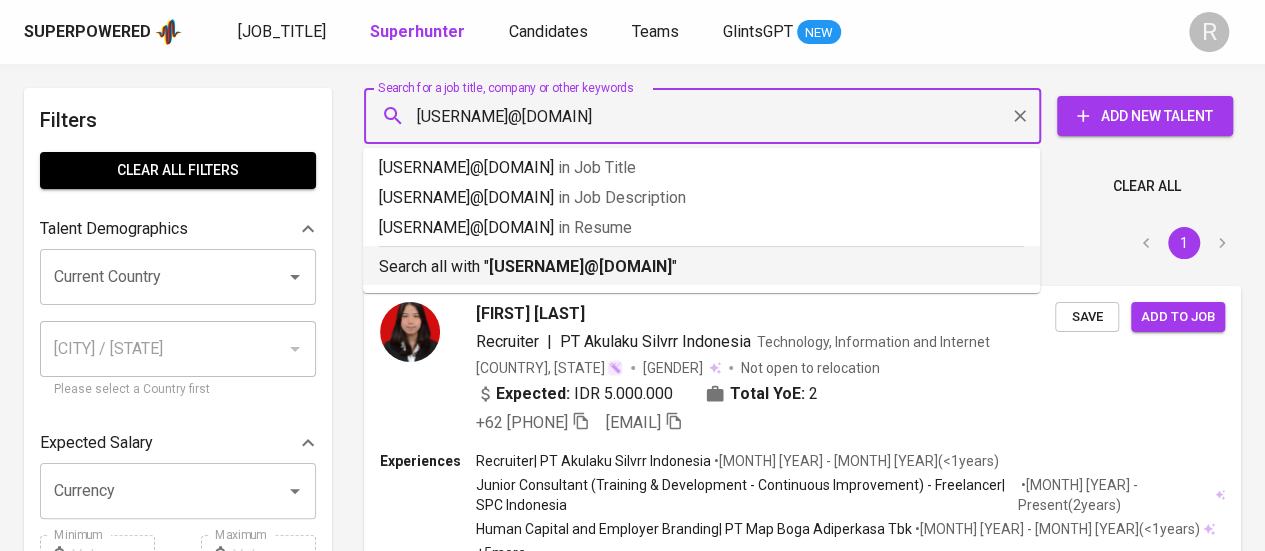 click on "[USERNAME]@[DOMAIN]" at bounding box center [580, 266] 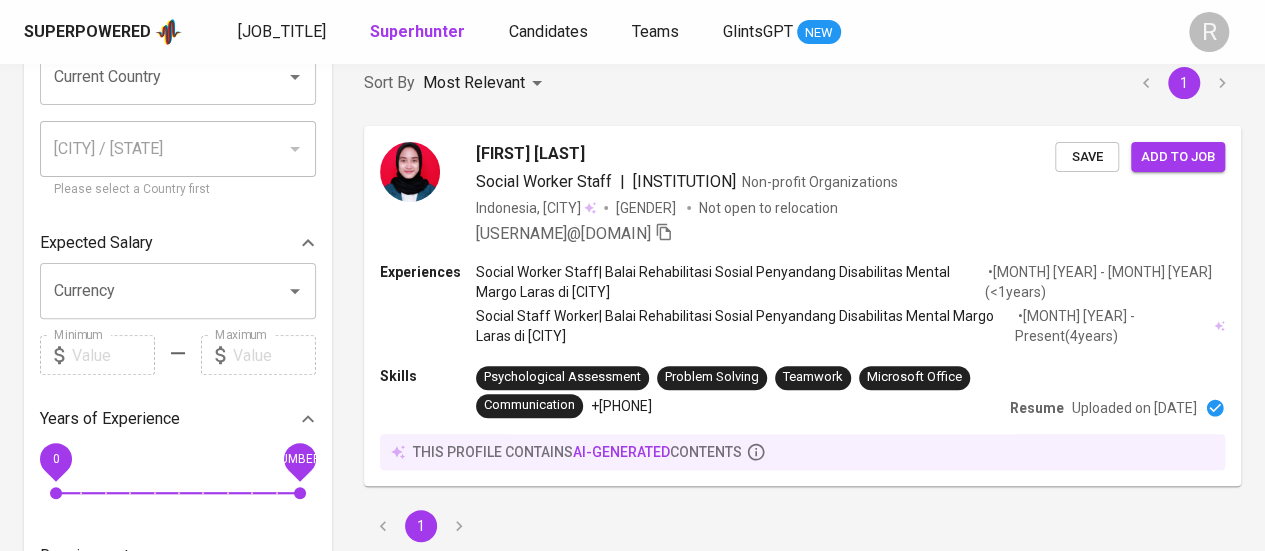 scroll, scrollTop: 27, scrollLeft: 0, axis: vertical 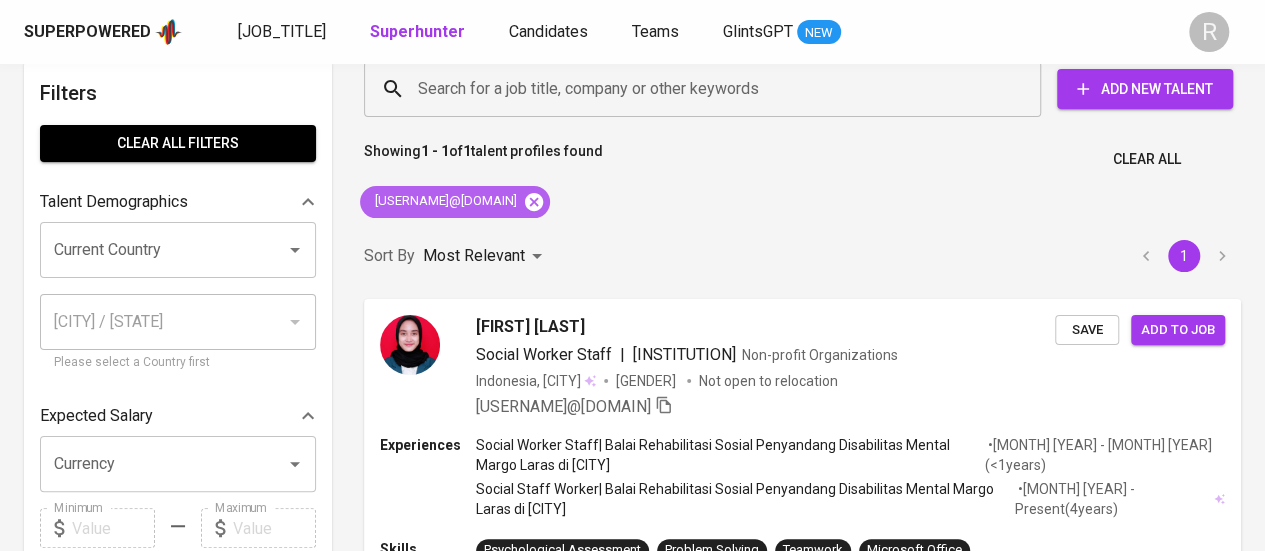 click at bounding box center [534, 201] 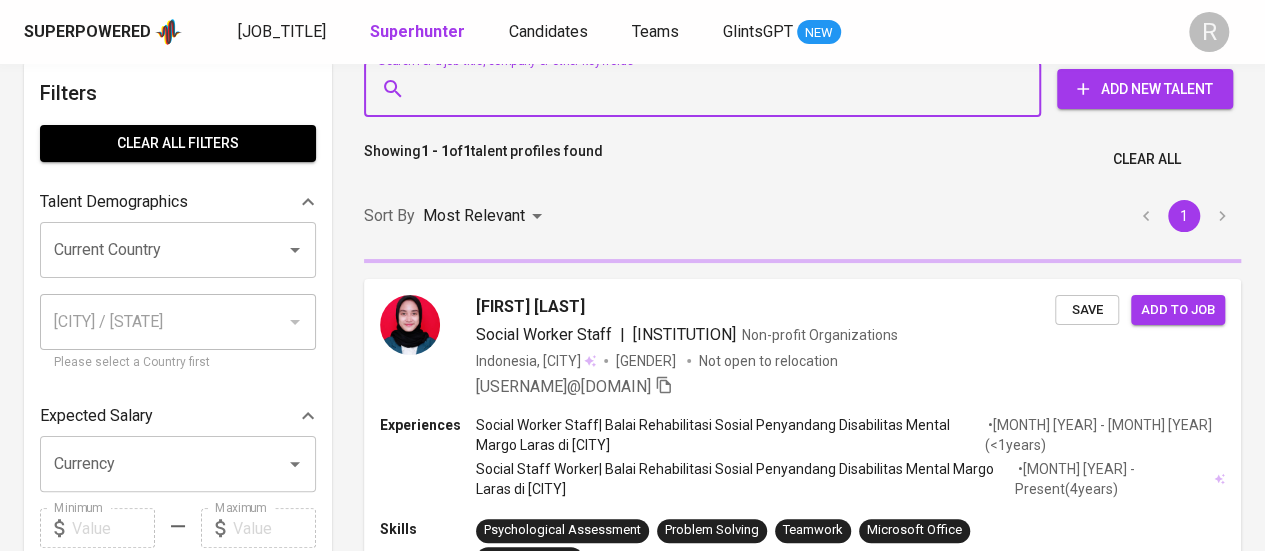 click on "Search for a job title, company or other keywords" at bounding box center [707, 89] 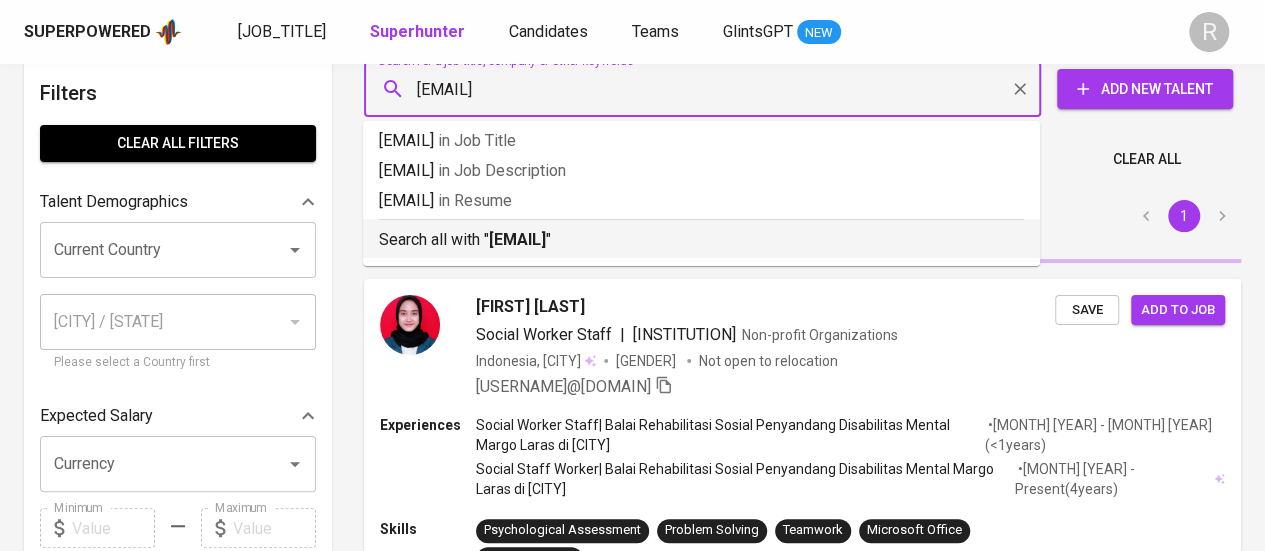 click on "[EMAIL]" at bounding box center [517, 239] 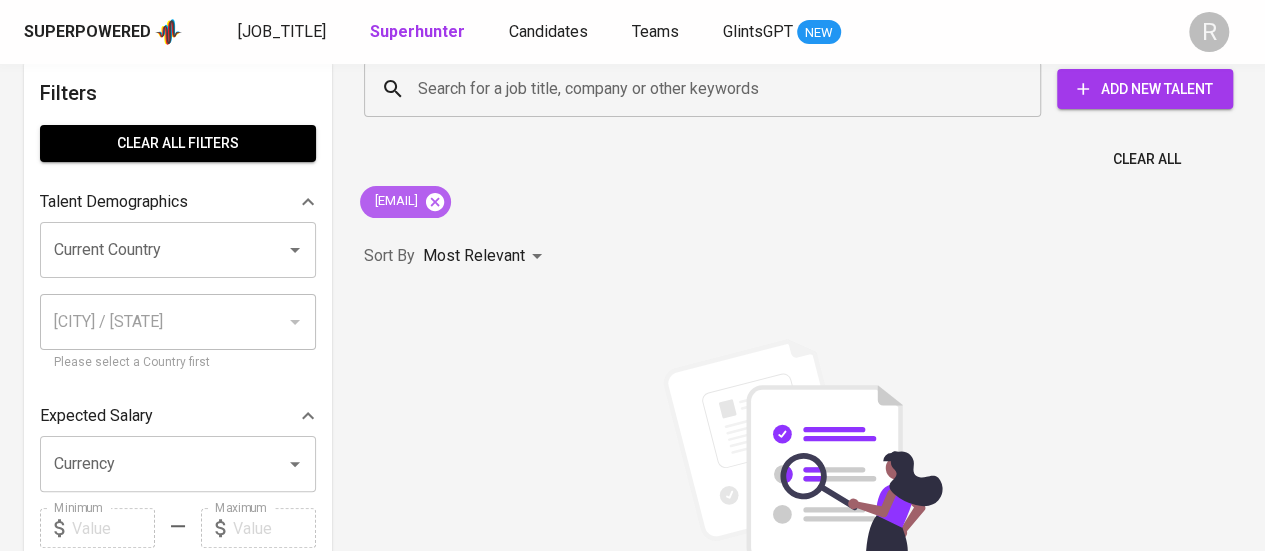 click at bounding box center (435, 201) 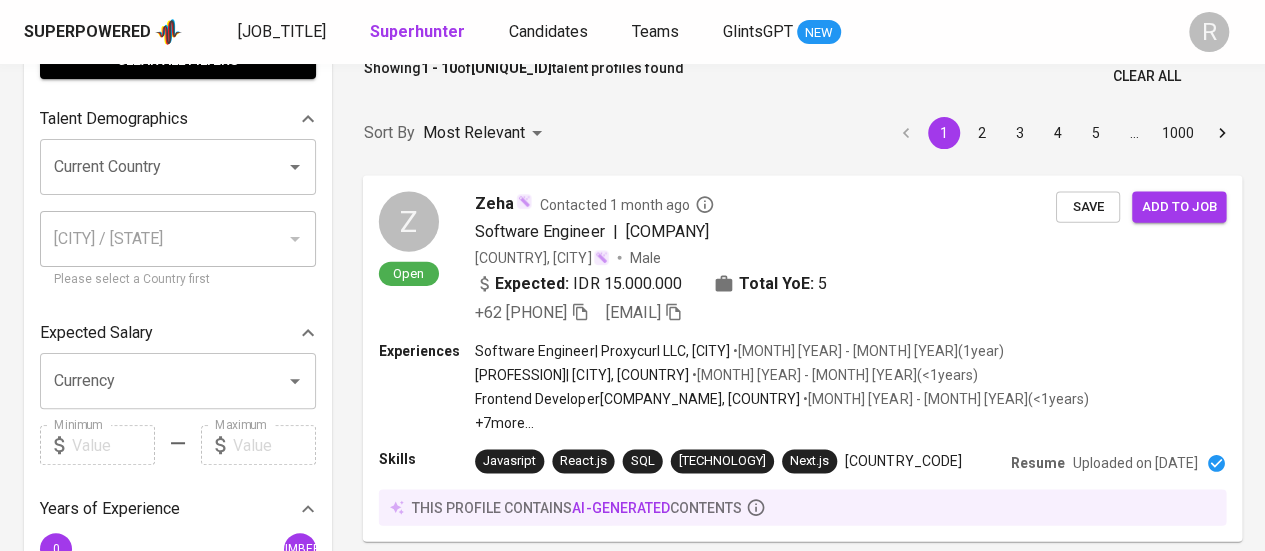scroll, scrollTop: 0, scrollLeft: 0, axis: both 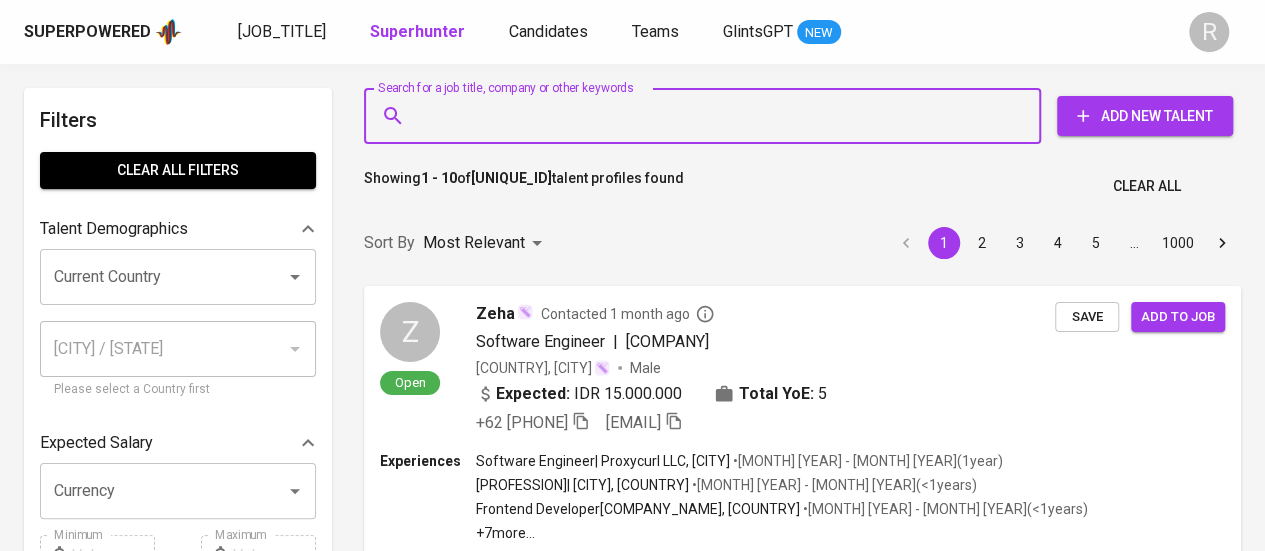 click on "Search for a job title, company or other keywords" at bounding box center (707, 116) 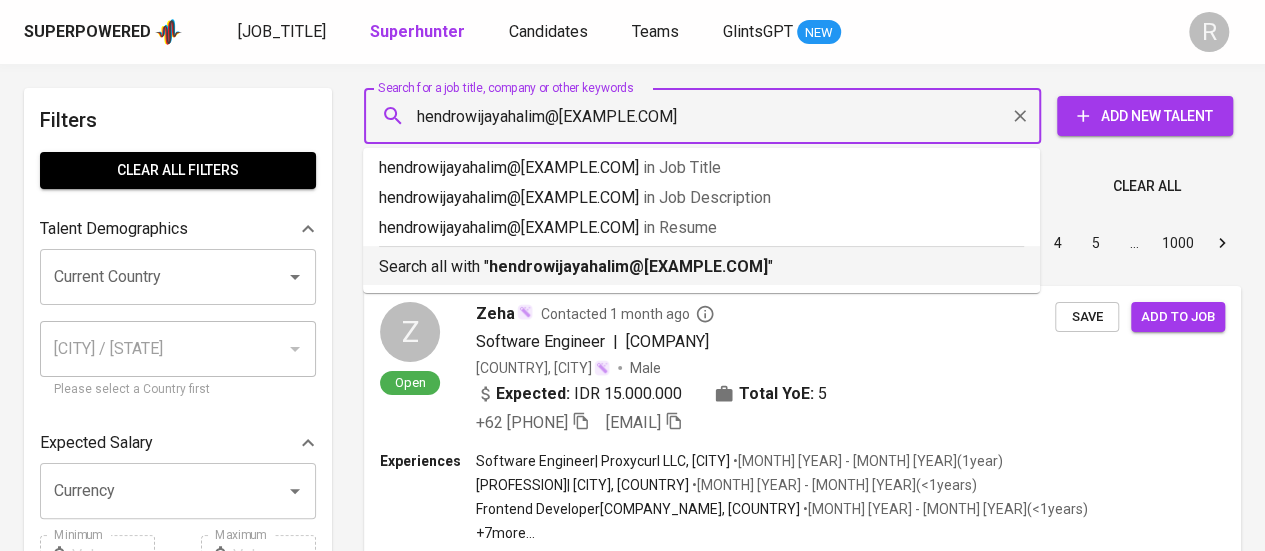 click on "hendrowijayahalim@[EXAMPLE.COM]" at bounding box center [628, 266] 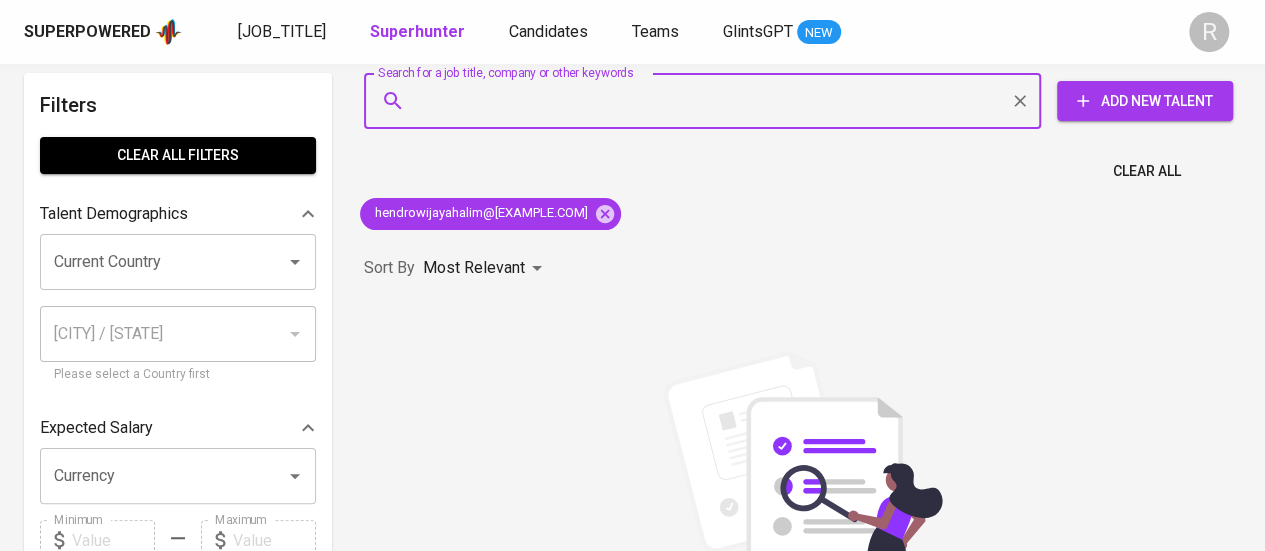 scroll, scrollTop: 14, scrollLeft: 0, axis: vertical 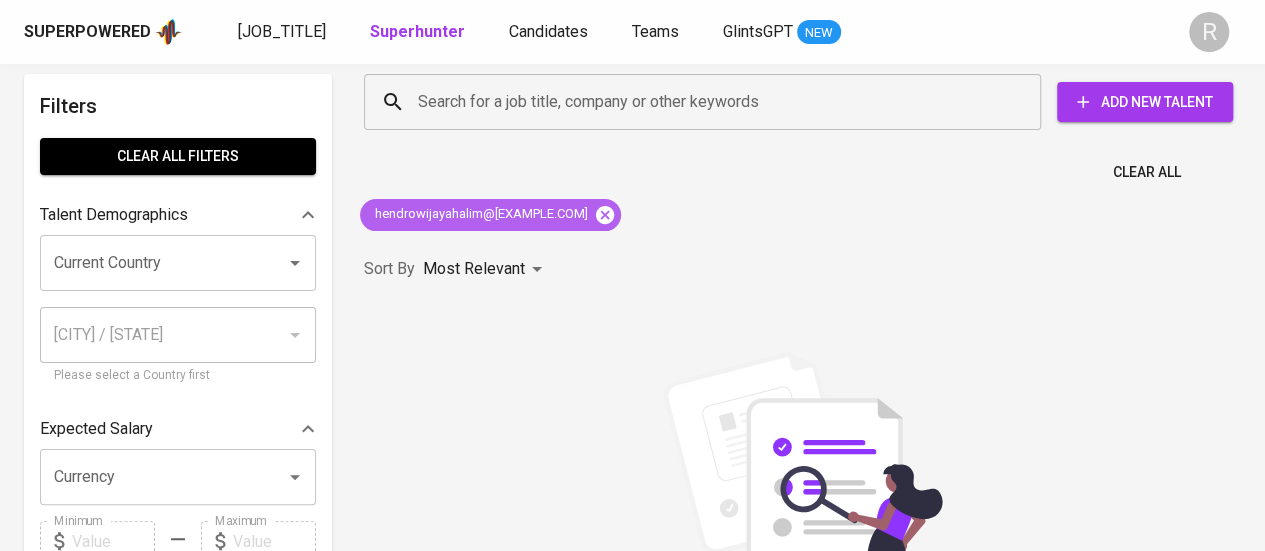 click at bounding box center (605, 214) 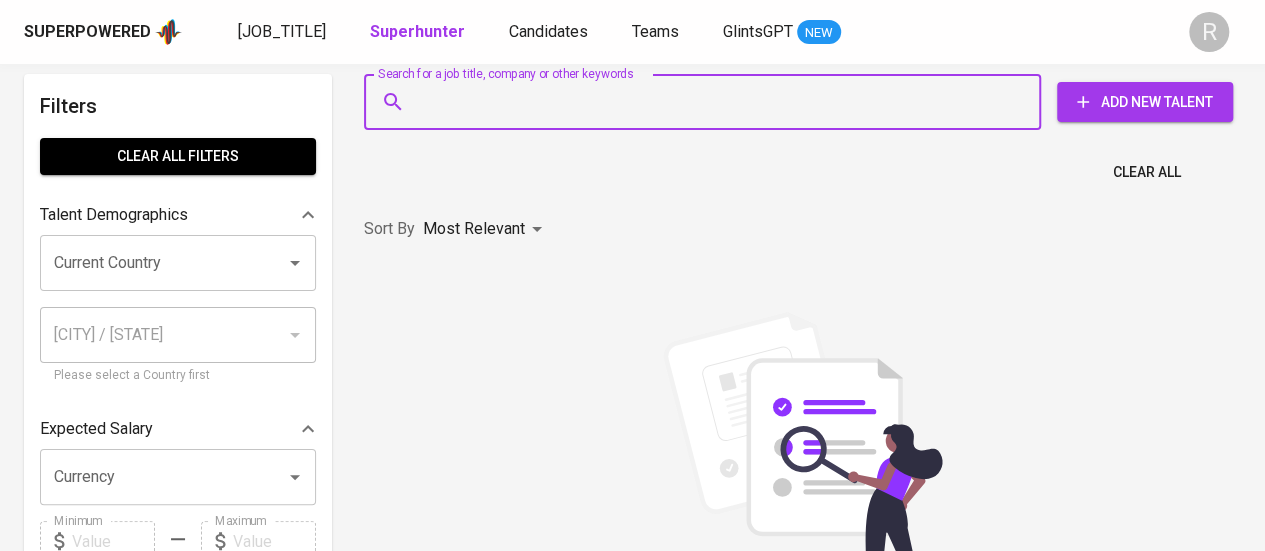 click on "Search for a job title, company or other keywords" at bounding box center [707, 102] 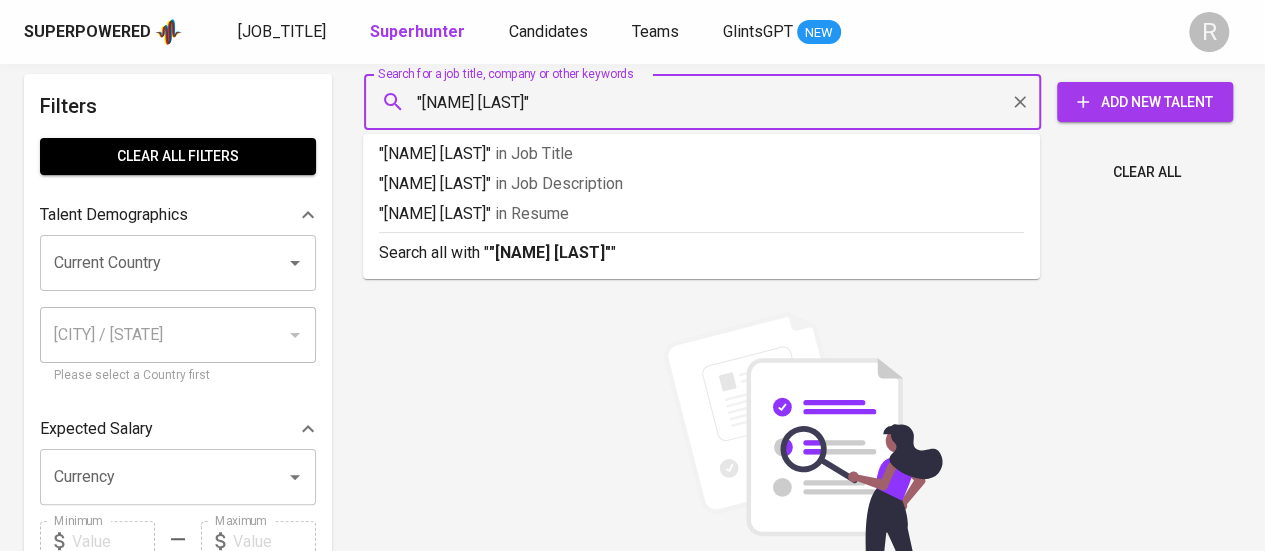 type on ""Hendro Wijaya [LAST]" 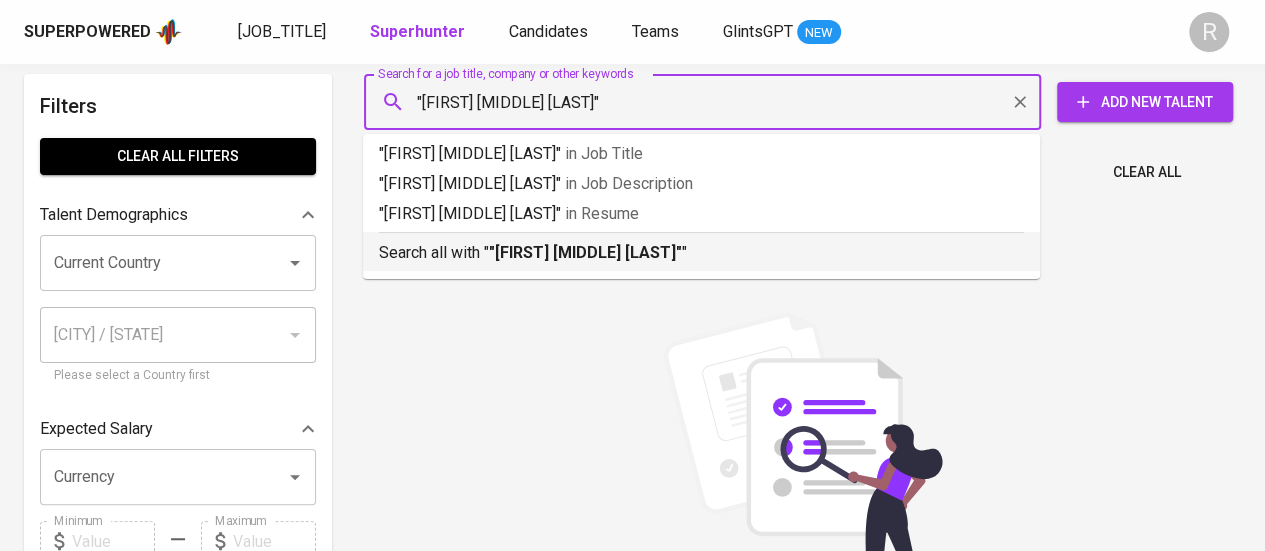 click on "Search all with " [FIRST] [LAST] "" at bounding box center (701, 248) 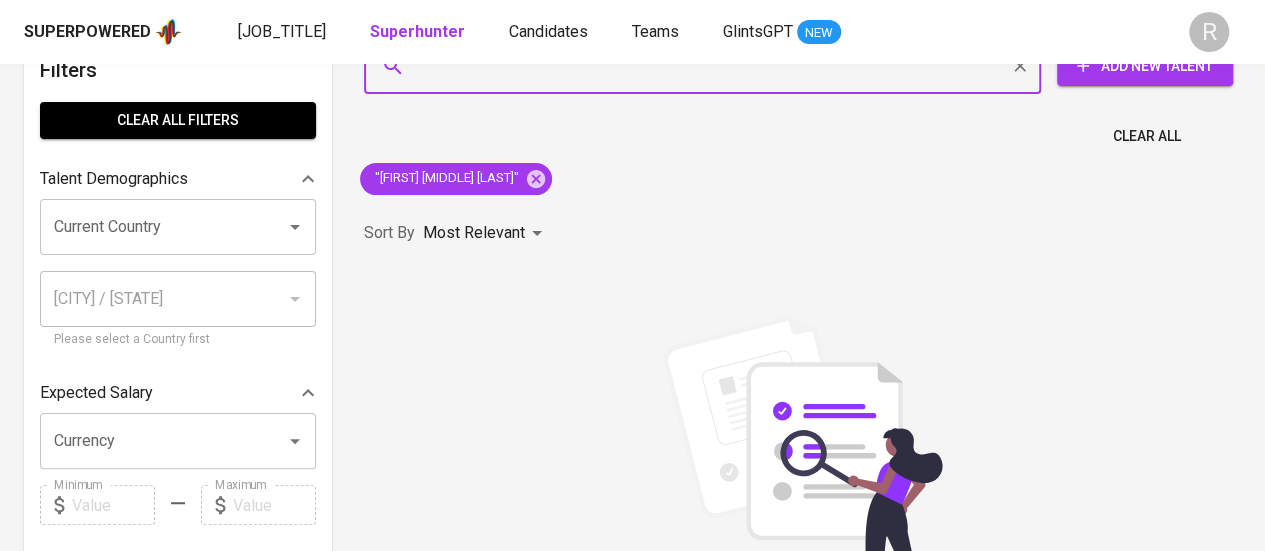 scroll, scrollTop: 0, scrollLeft: 0, axis: both 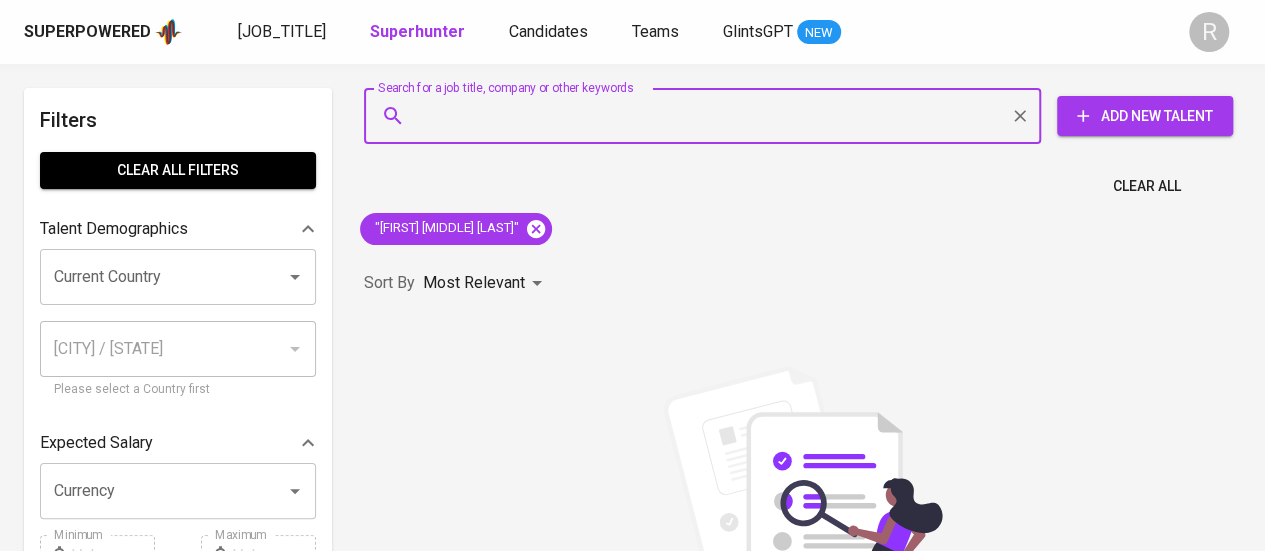 type 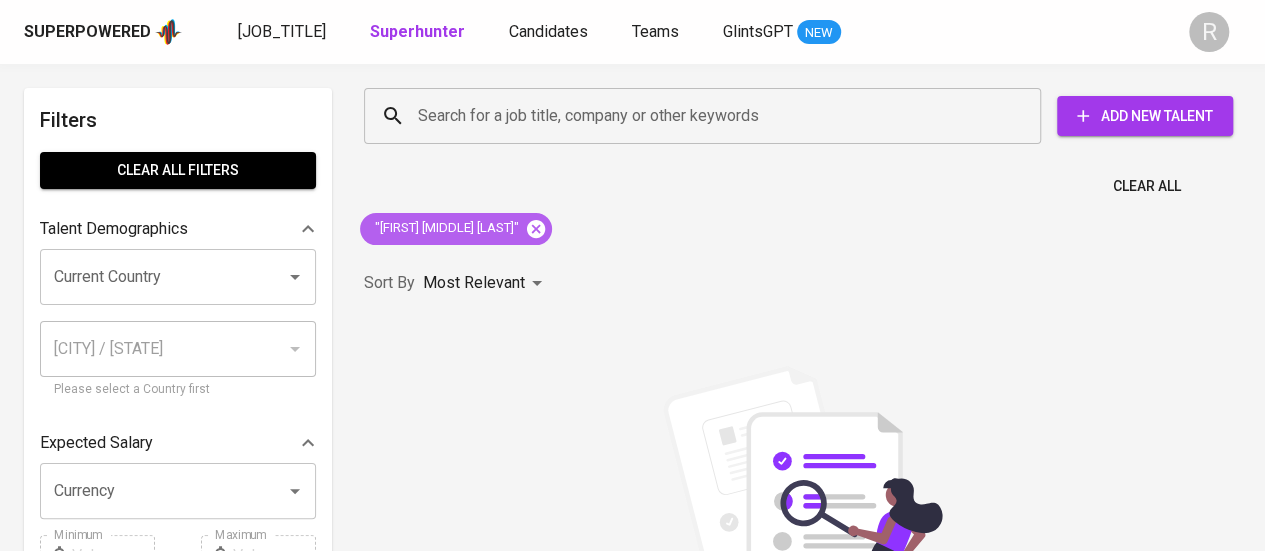 click at bounding box center (536, 229) 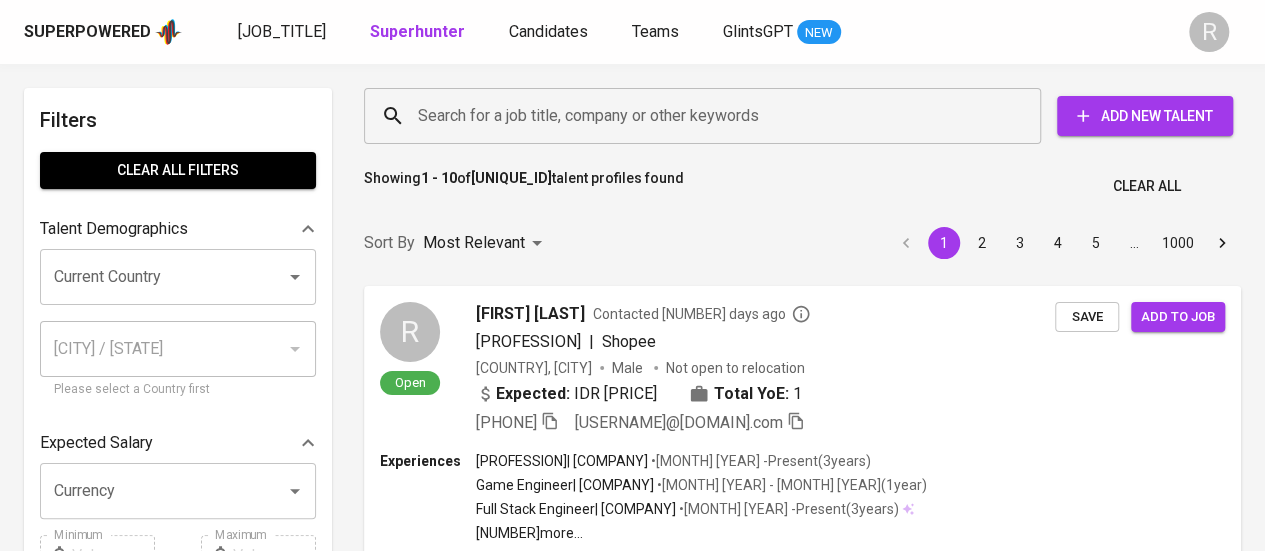 click on "Search for a job title, company or other keywords" at bounding box center (707, 116) 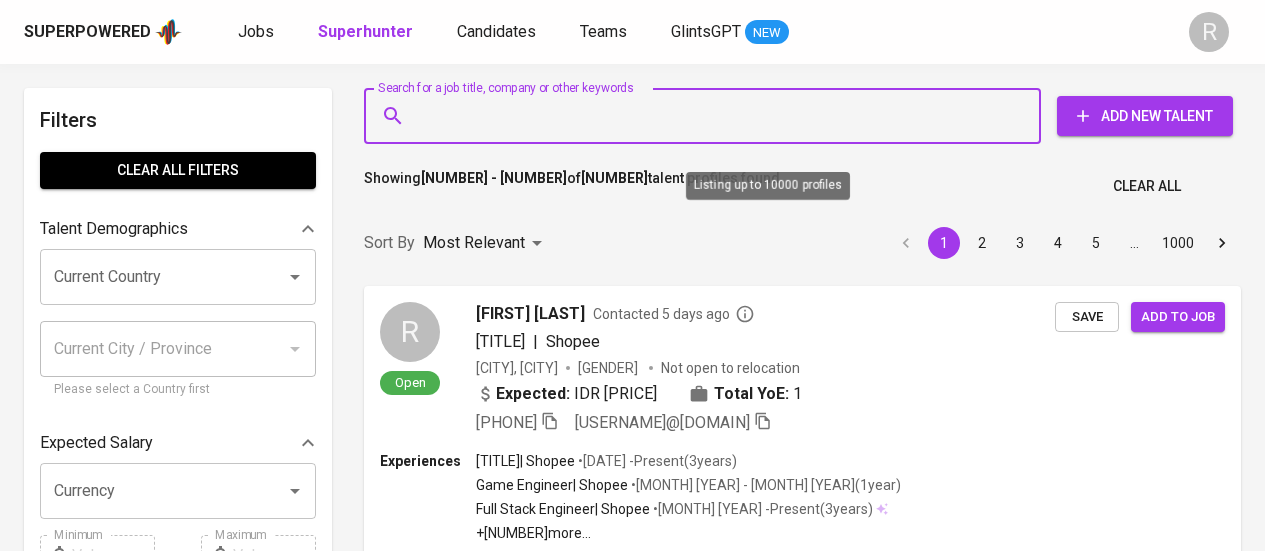 scroll, scrollTop: 0, scrollLeft: 0, axis: both 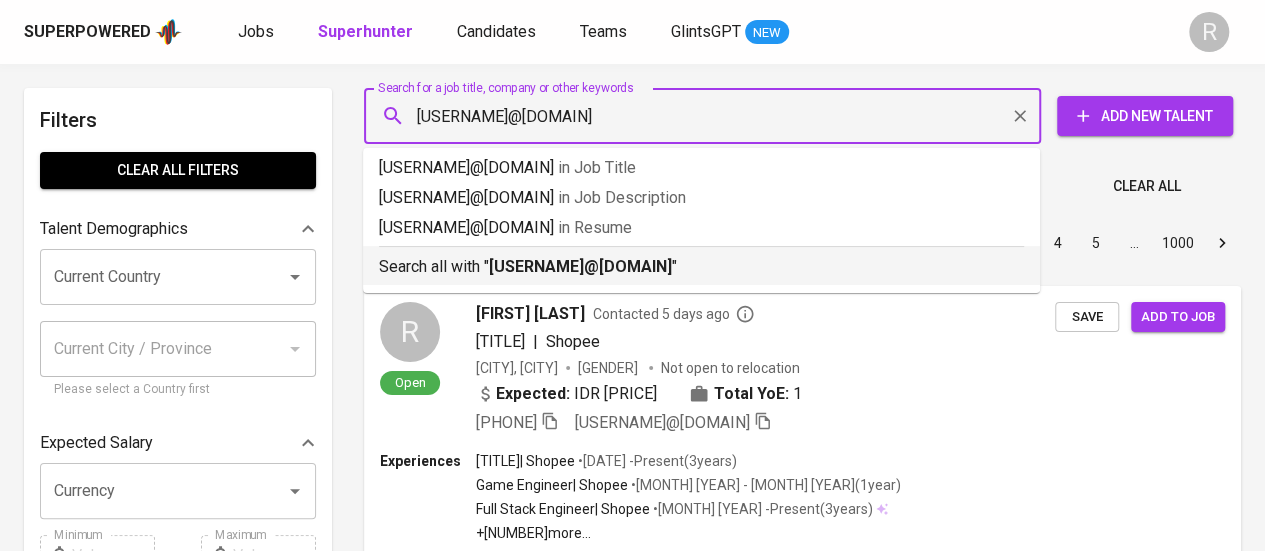 click on "Search all with " [EMAIL] "" at bounding box center (701, 267) 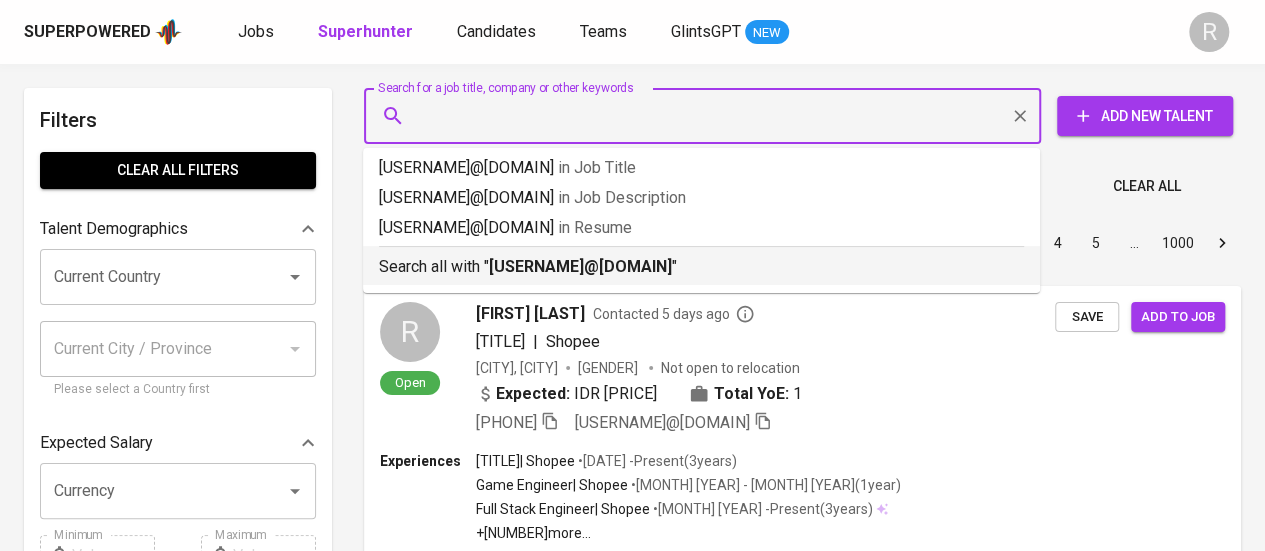 click on "Showing 1 - 10 of 12350594 talent profiles found Clear All" at bounding box center [802, 180] 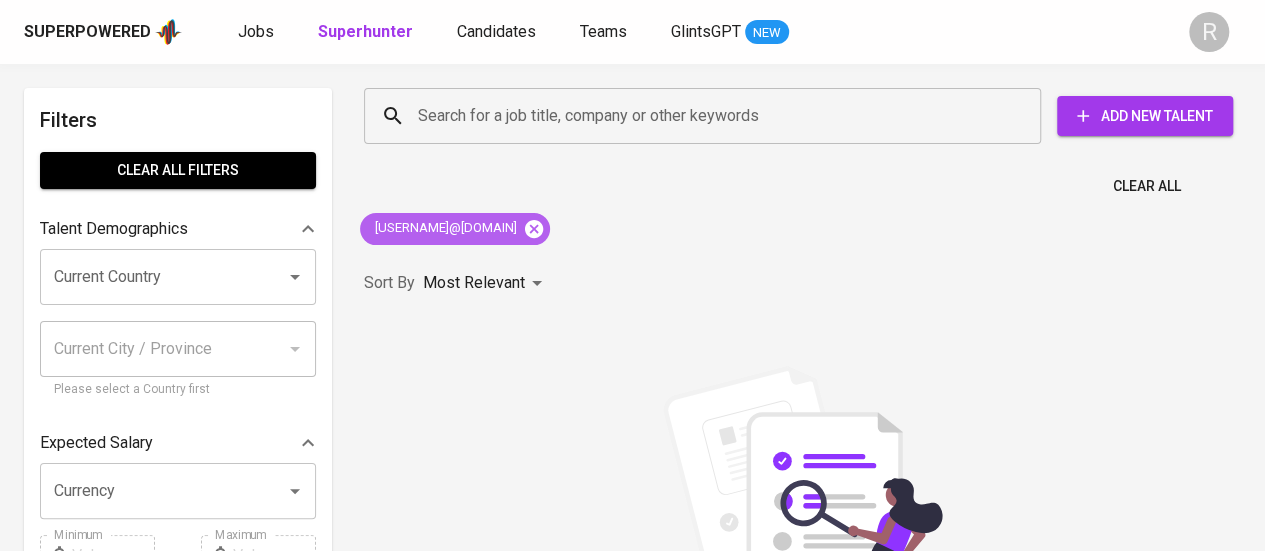 click at bounding box center (435, 228) 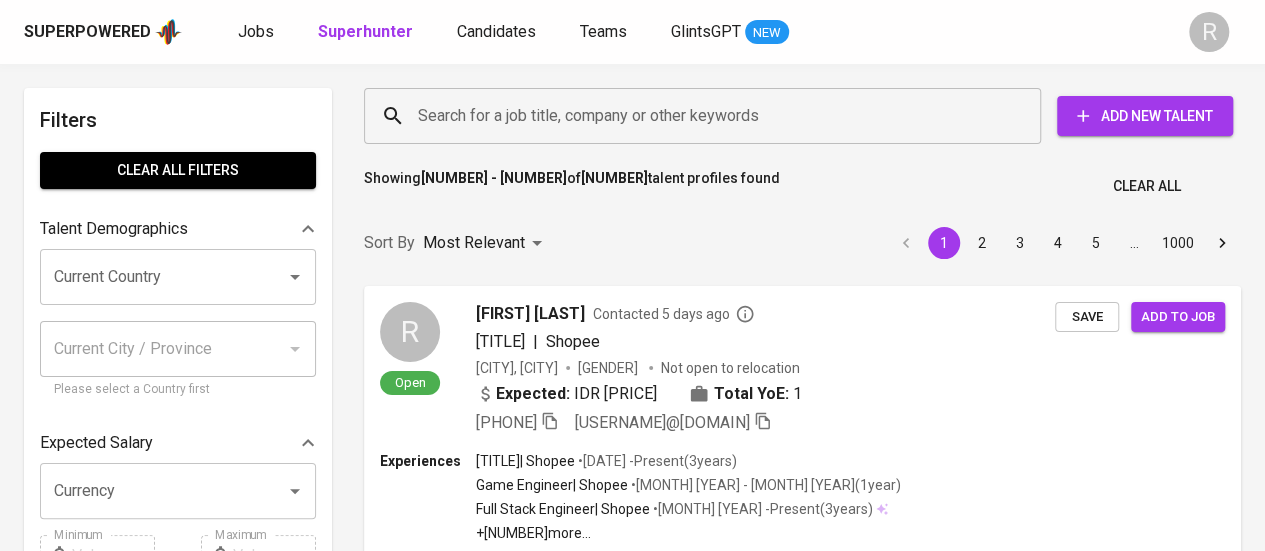 click on "Search for a job title, company or other keywords" at bounding box center (707, 116) 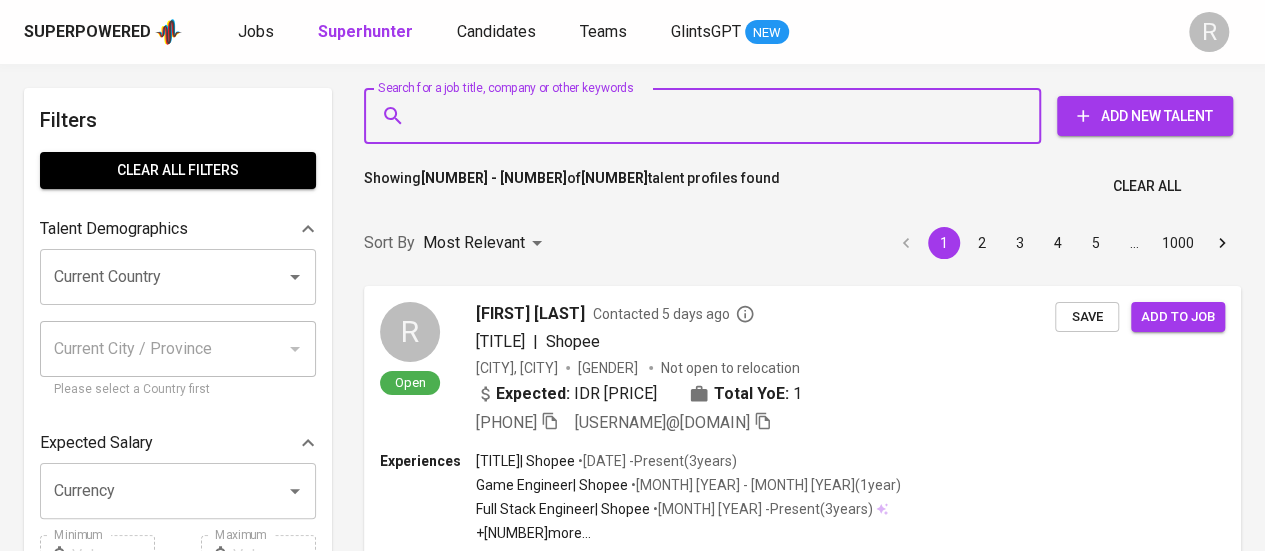paste on "nadiaanggitap@[EXAMPLE.COM]" 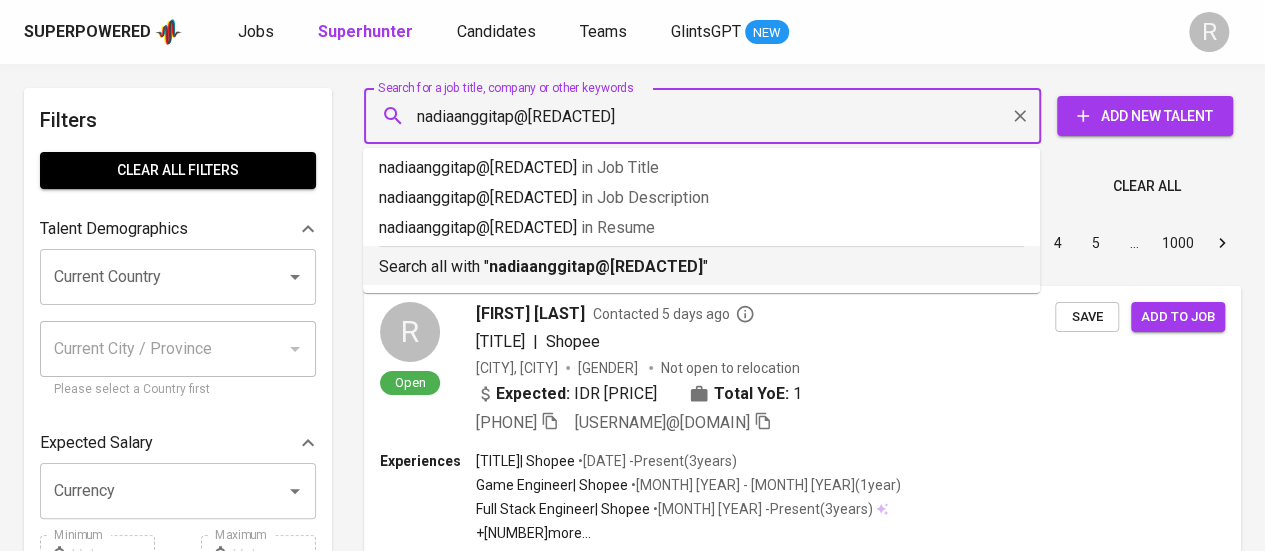 click on "nadiaanggitap@[EXAMPLE.COM]" at bounding box center (611, 266) 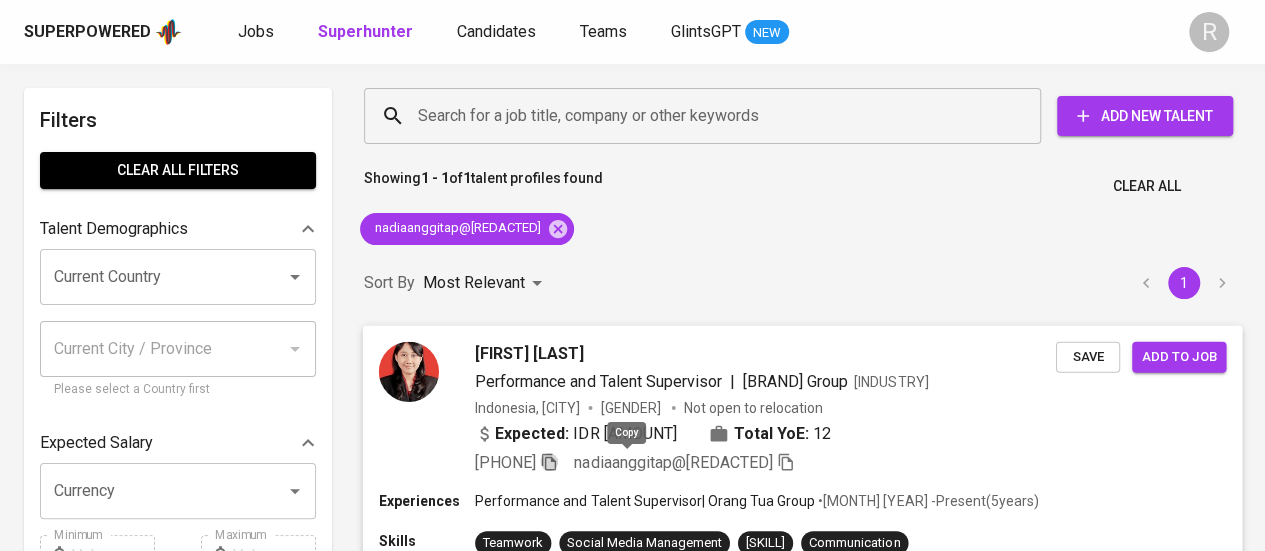 click at bounding box center (549, 461) 